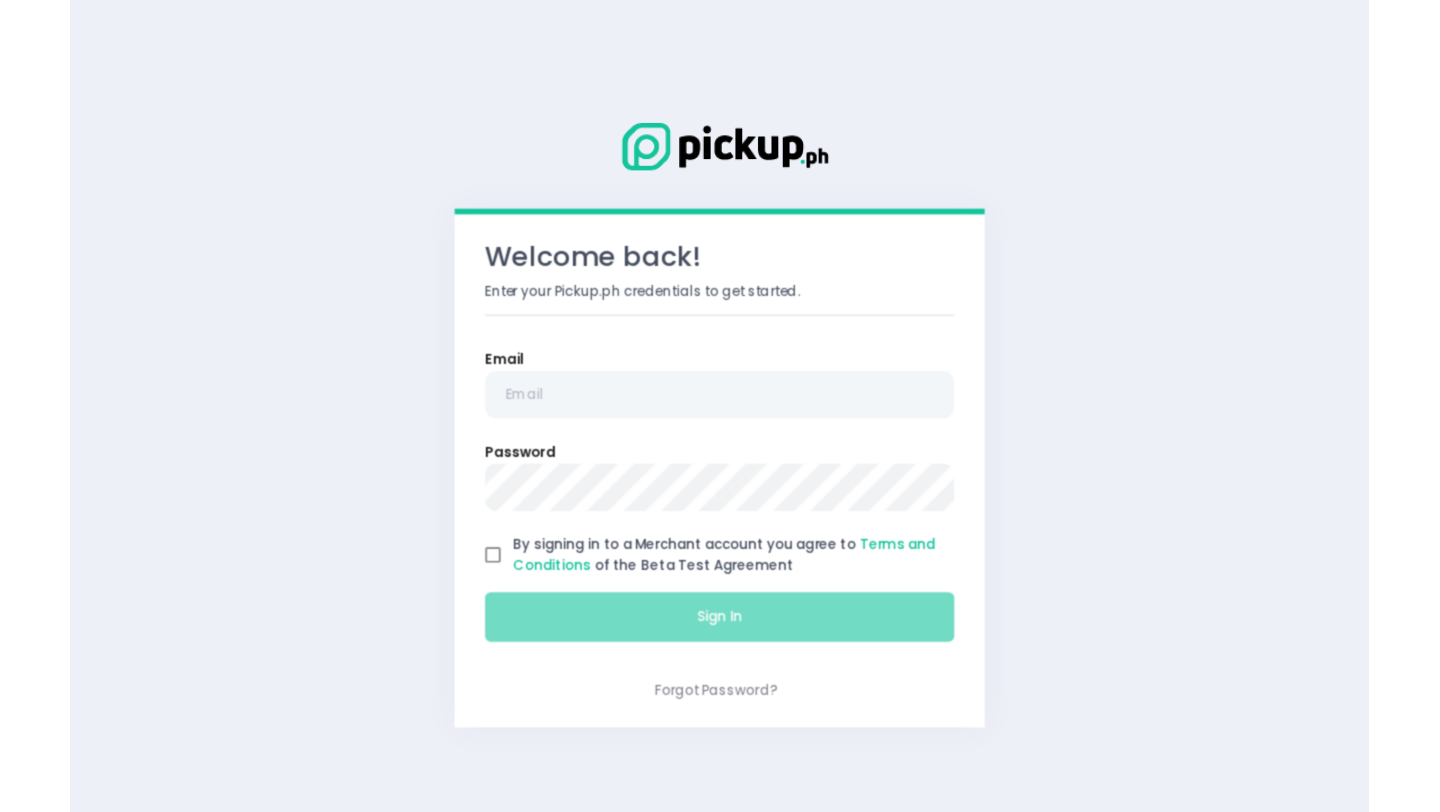 scroll, scrollTop: 0, scrollLeft: 0, axis: both 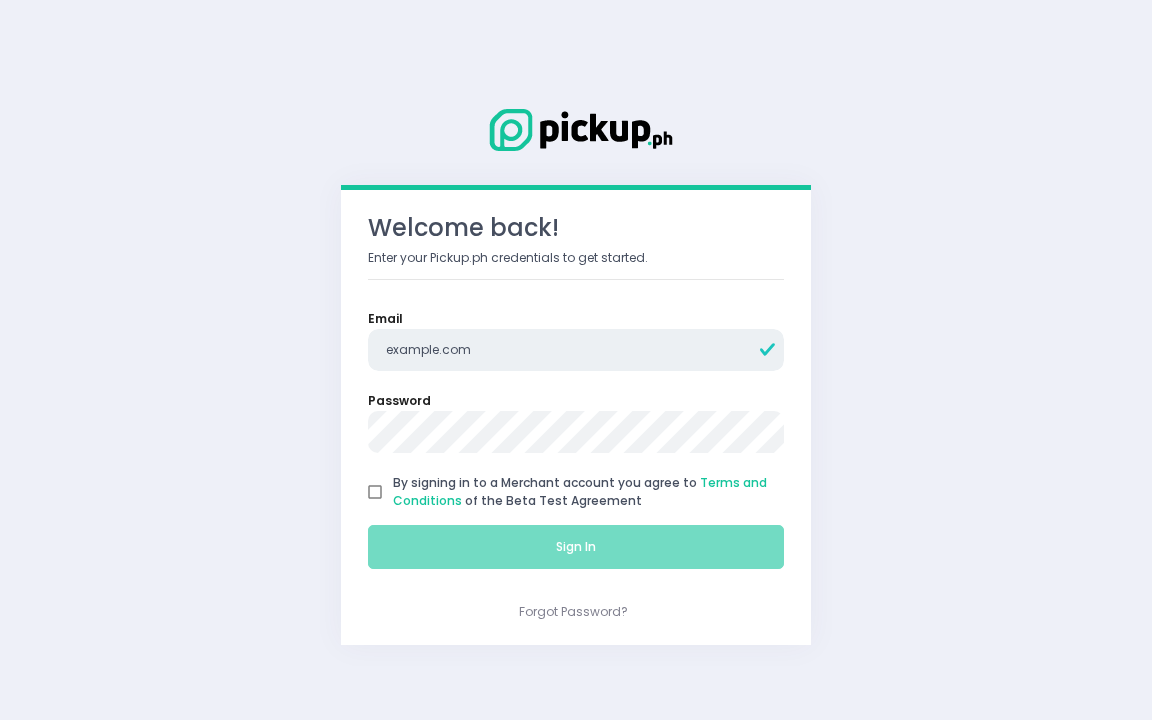 click on "example.com" at bounding box center [576, 350] 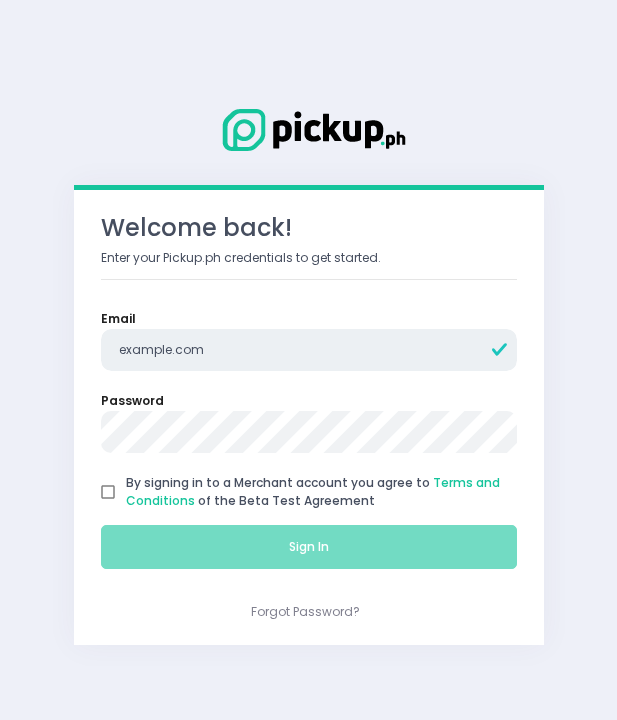 click on "example.com" at bounding box center [309, 350] 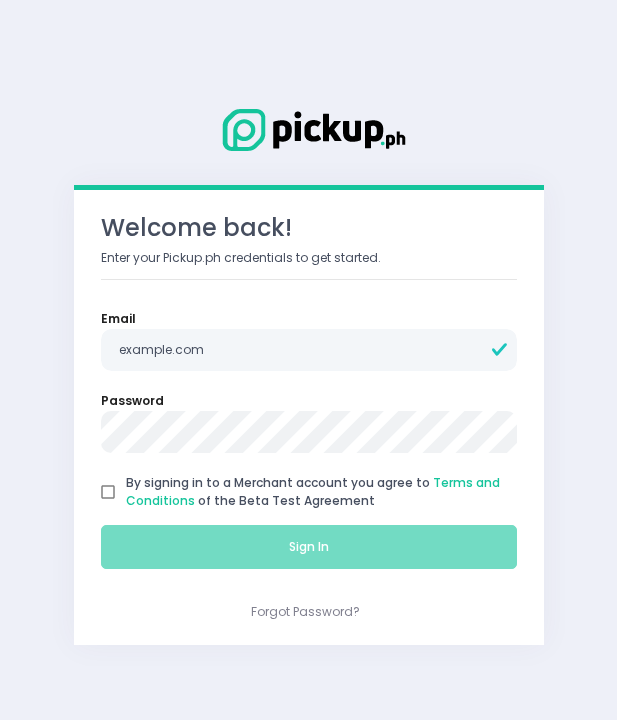 click on "Welcome back! Enter your Pickup.ph credentials to get started. Email [EMAIL] Password By signing in to a Merchant account you agree to Terms and Conditions of the Beta Test Agreement Sign In Forgot Password?" at bounding box center (309, 360) 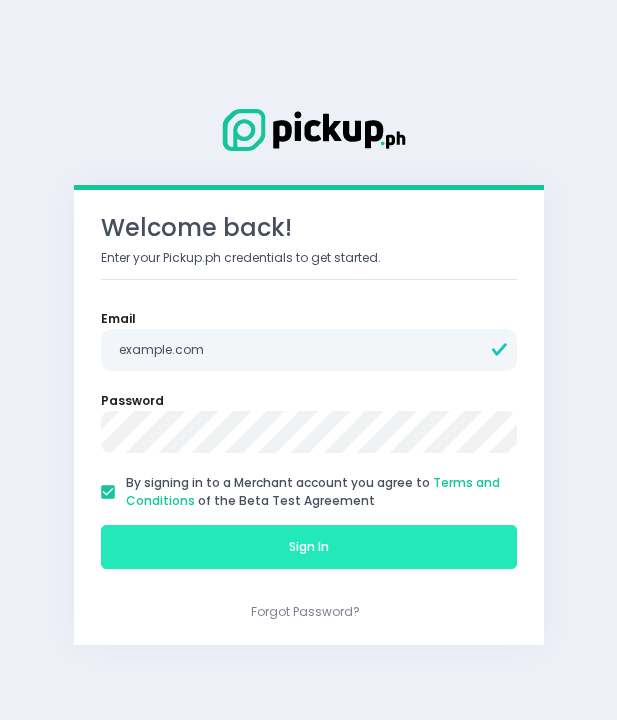 click on "Sign In" at bounding box center (309, 546) 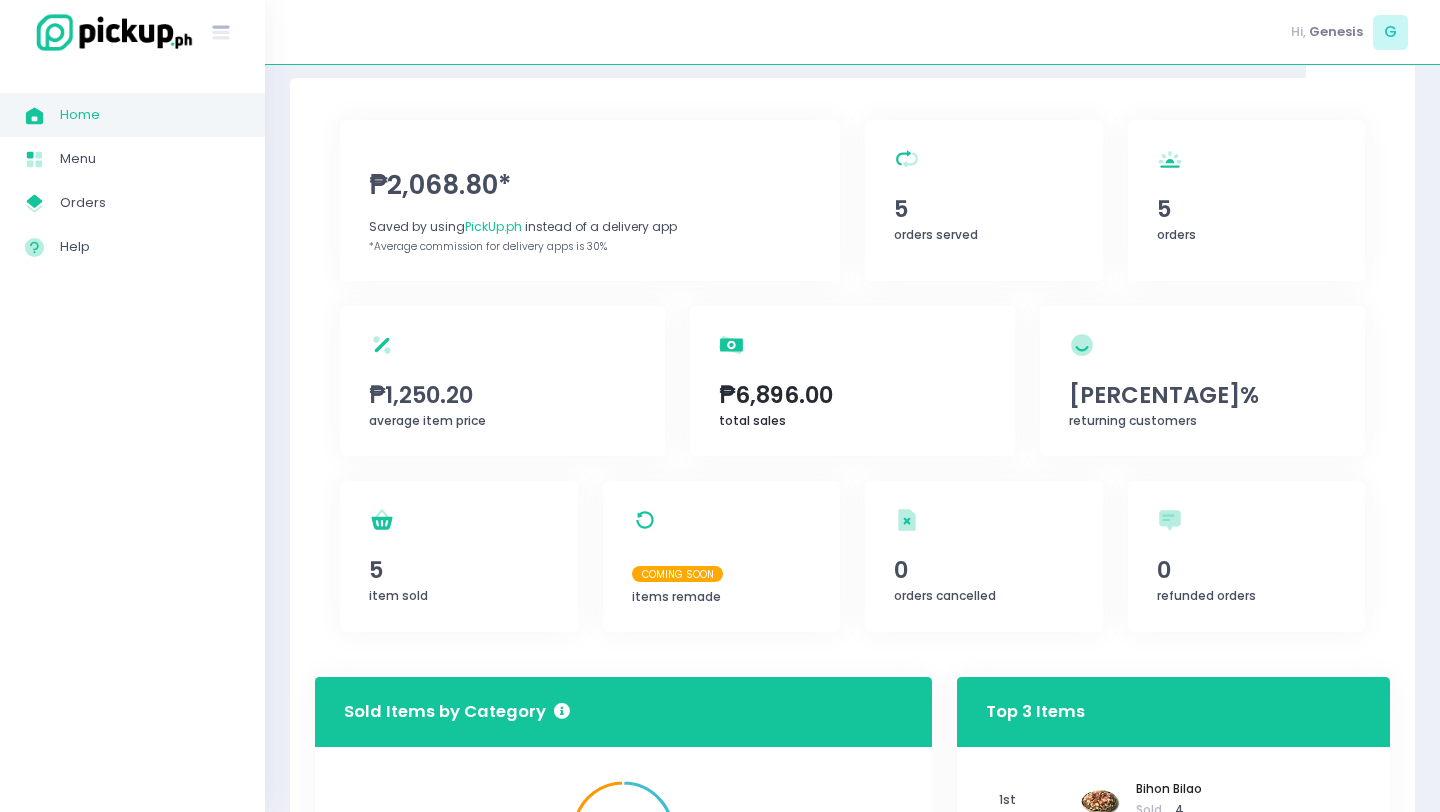 scroll, scrollTop: 0, scrollLeft: 0, axis: both 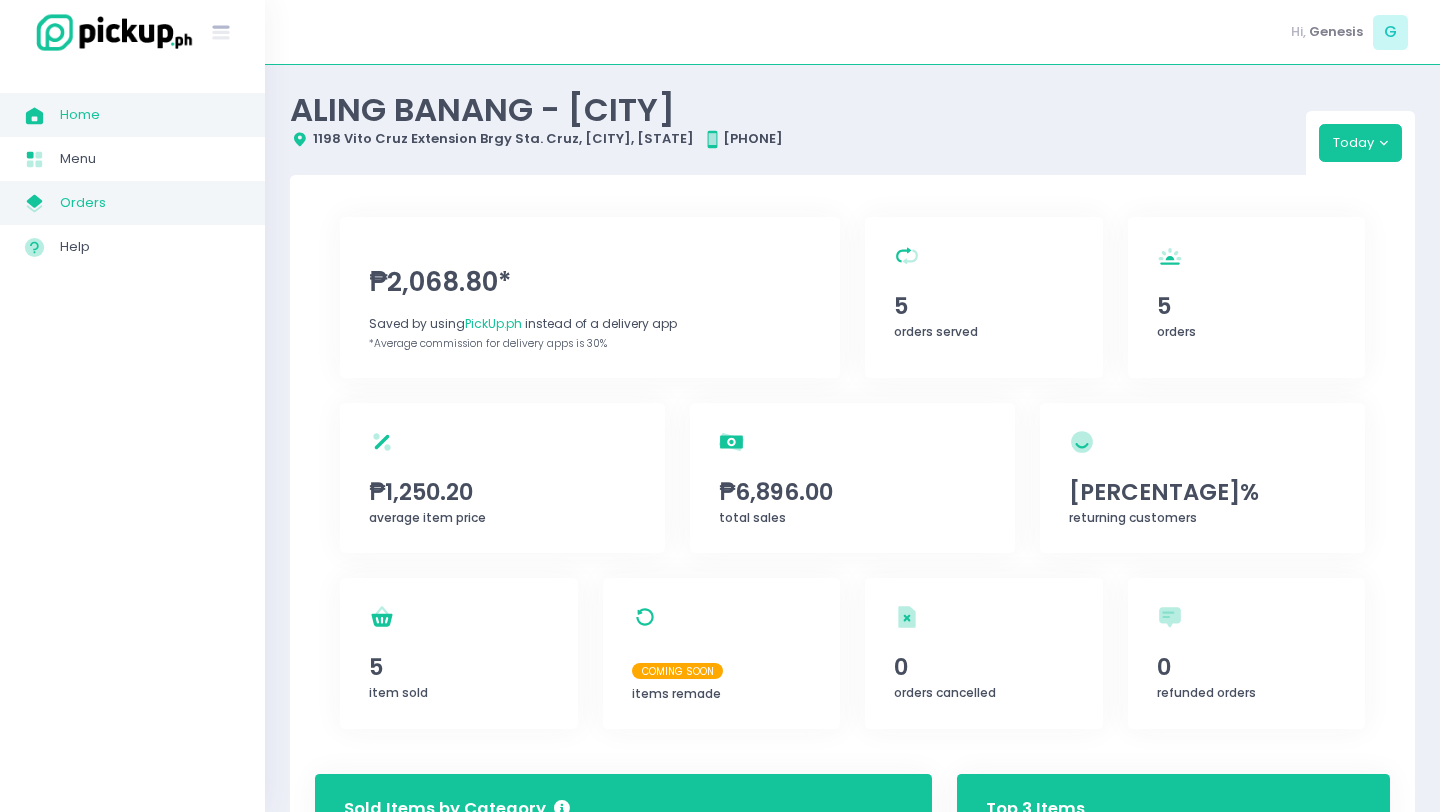 click on "Orders" at bounding box center [150, 203] 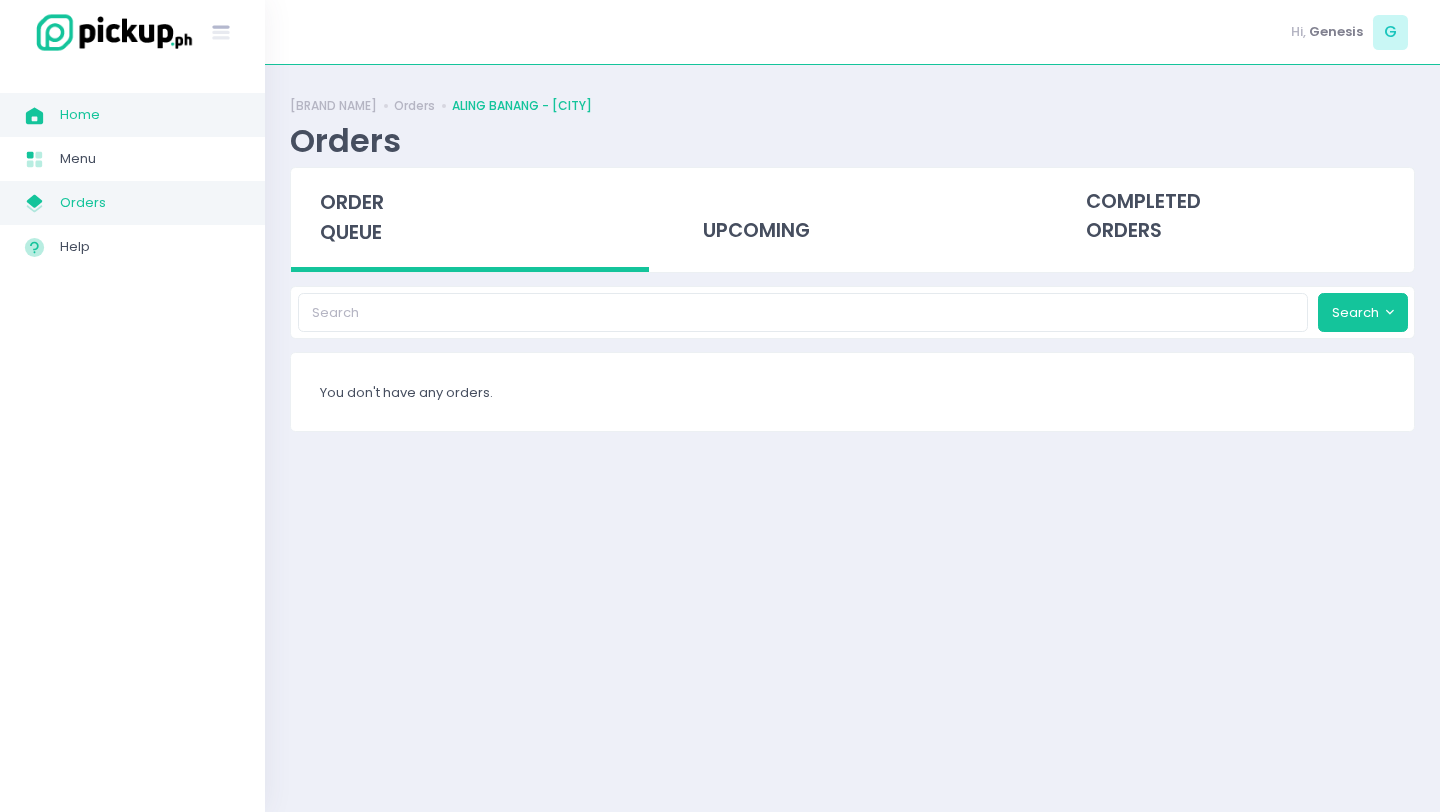 click on "Home" at bounding box center [150, 115] 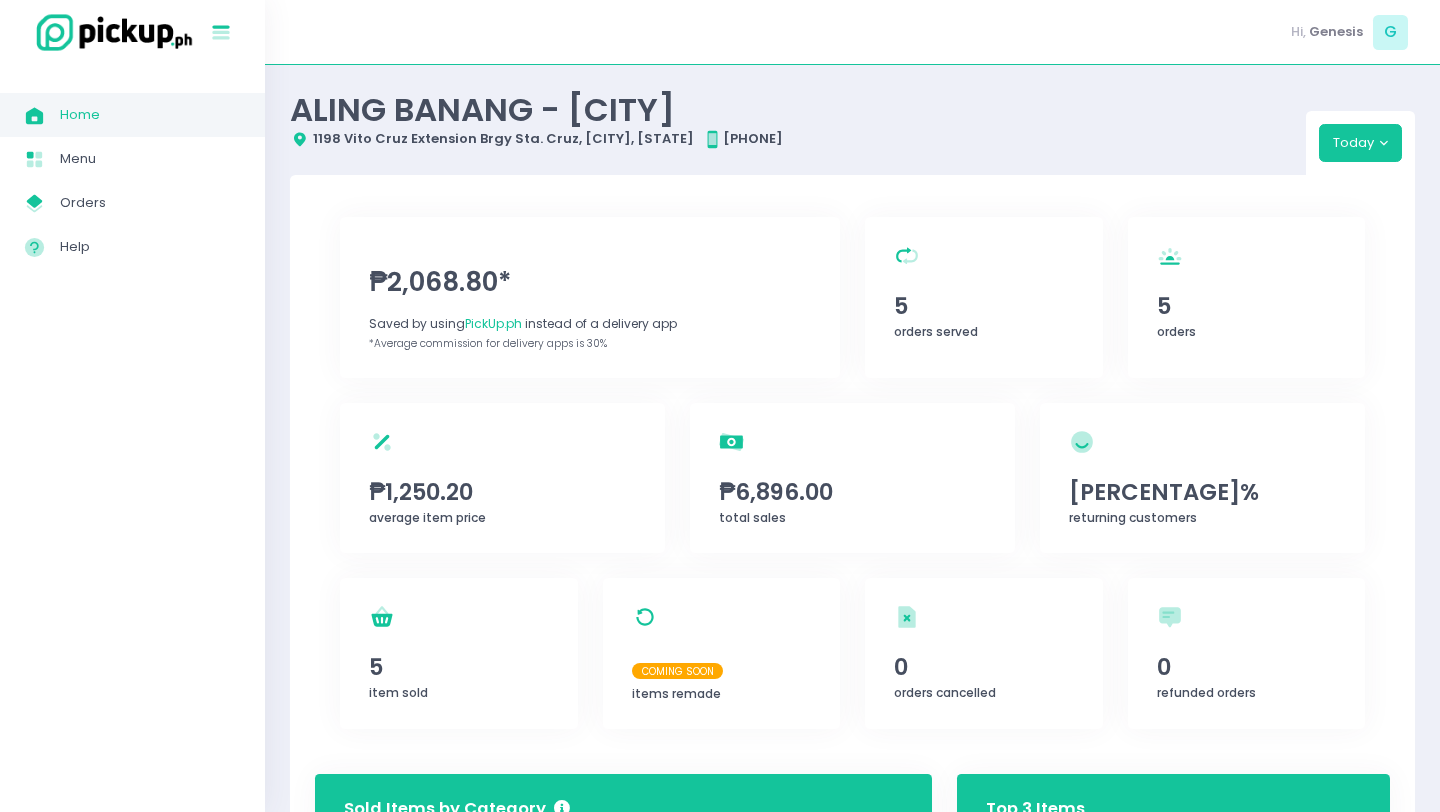 click 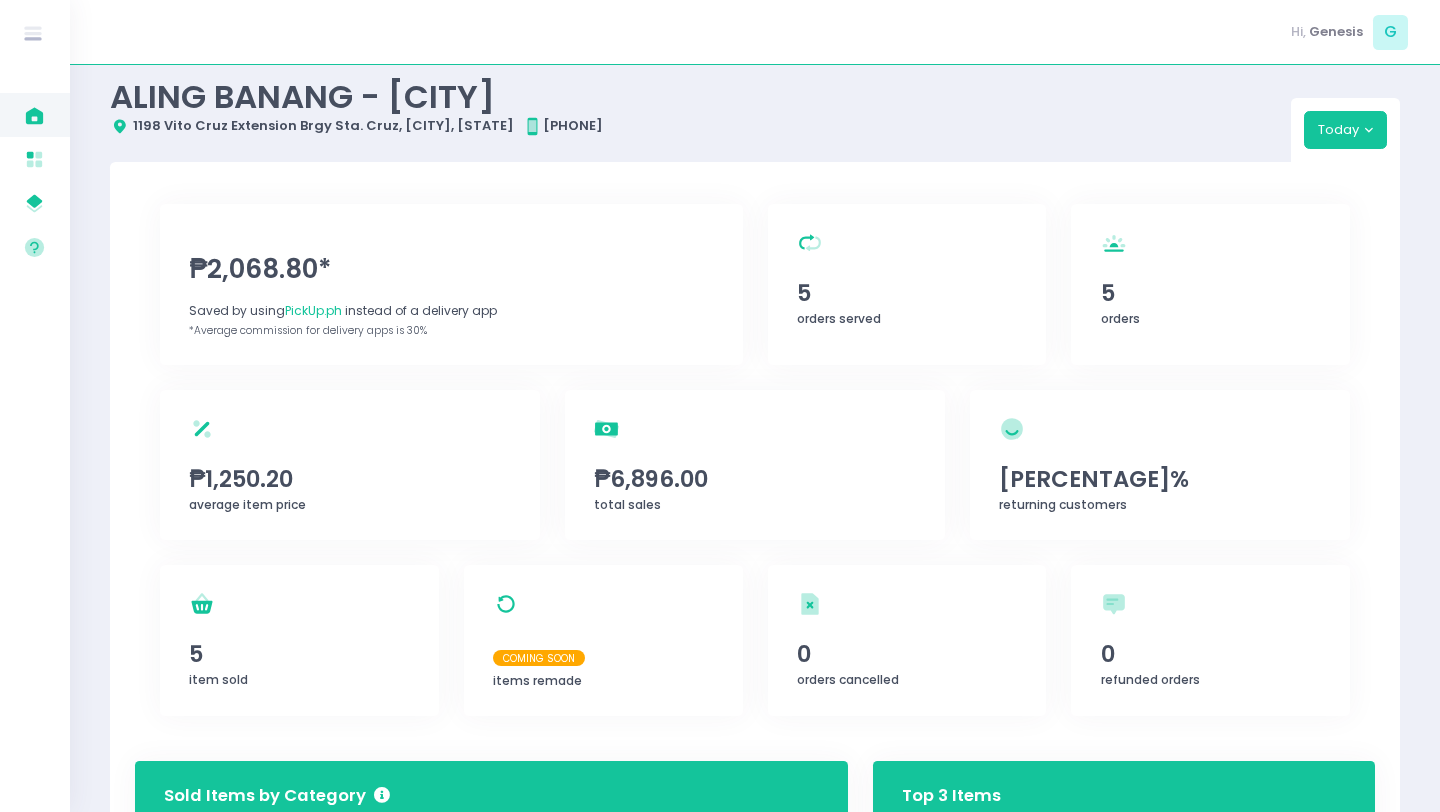 scroll, scrollTop: 0, scrollLeft: 0, axis: both 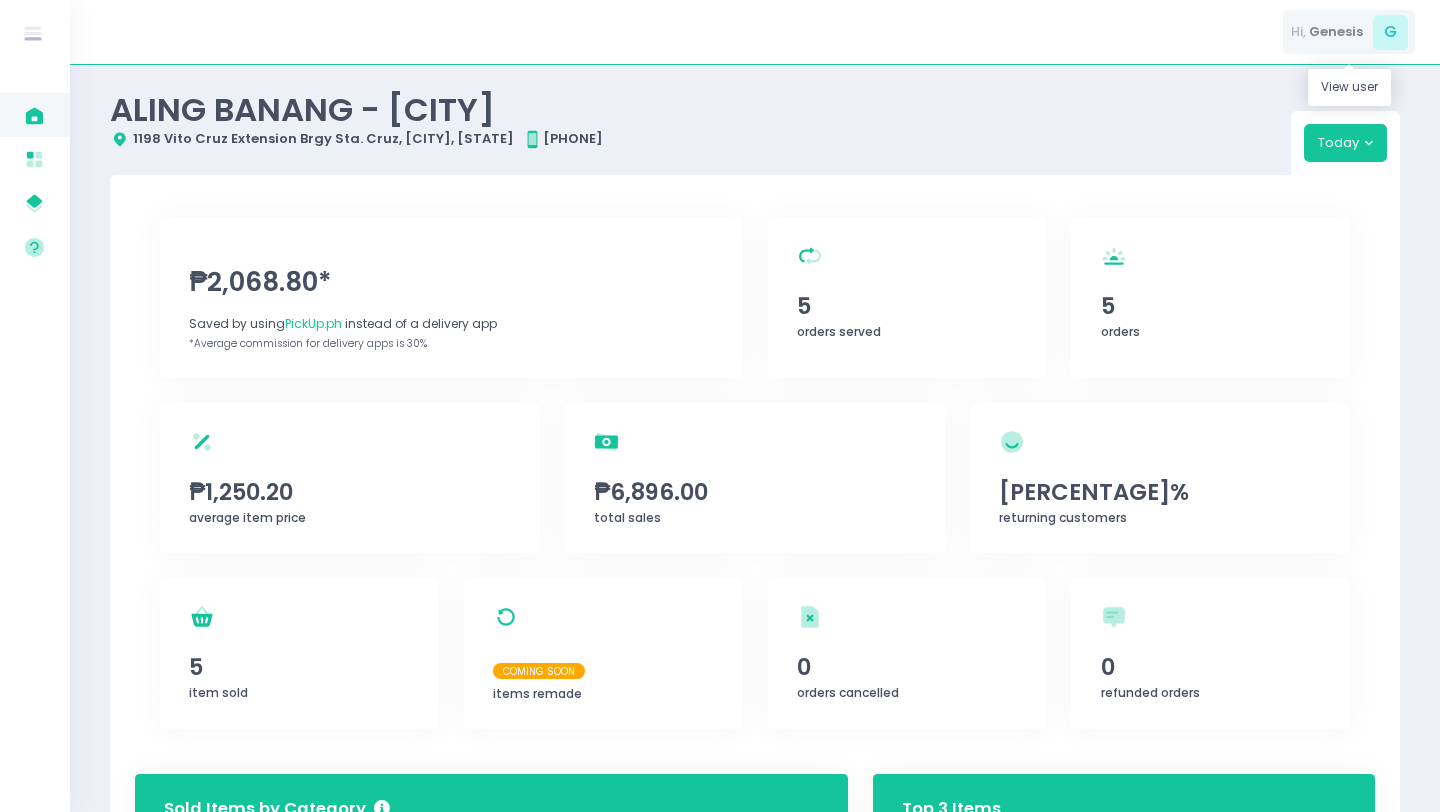 click on "G" at bounding box center [1390, 32] 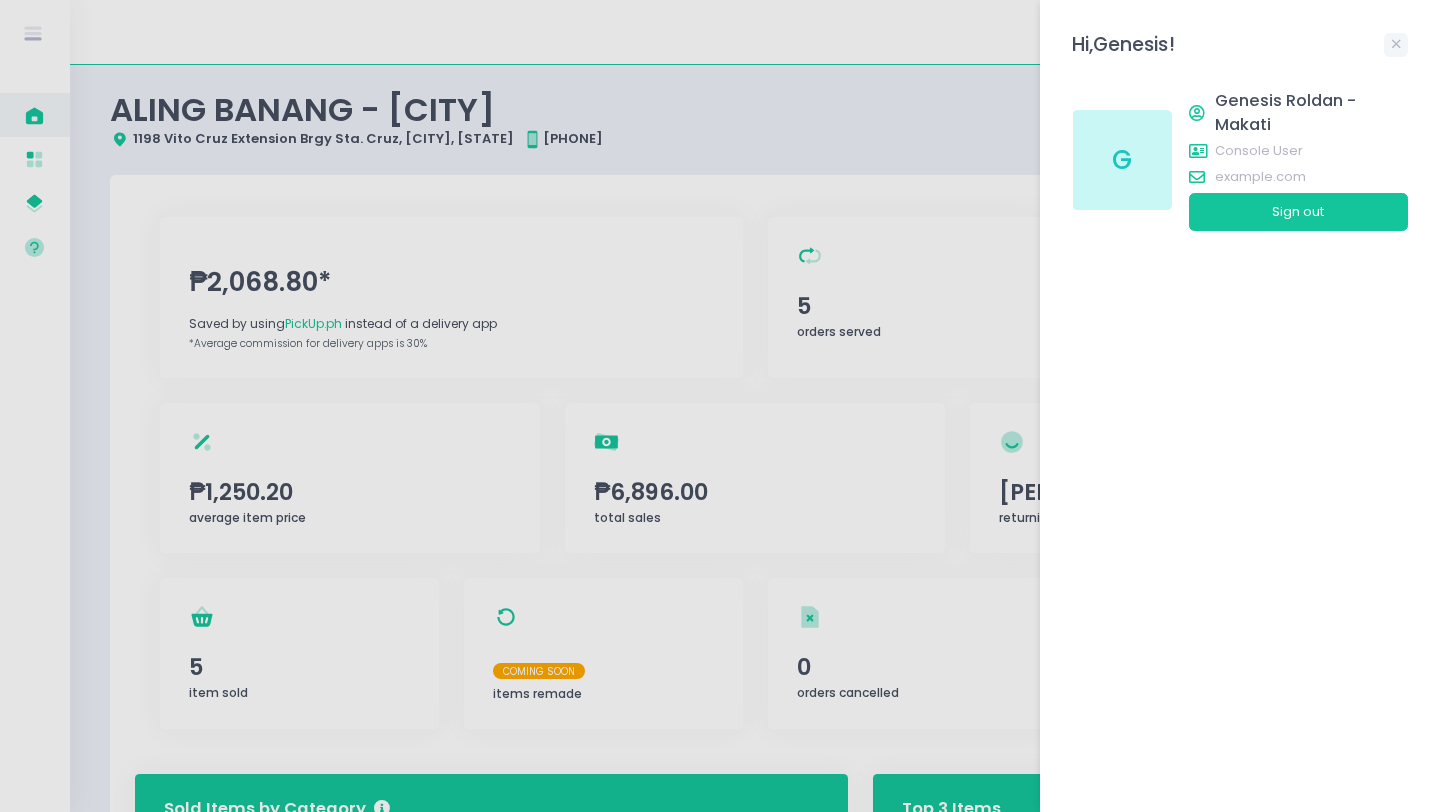 click at bounding box center (720, 406) 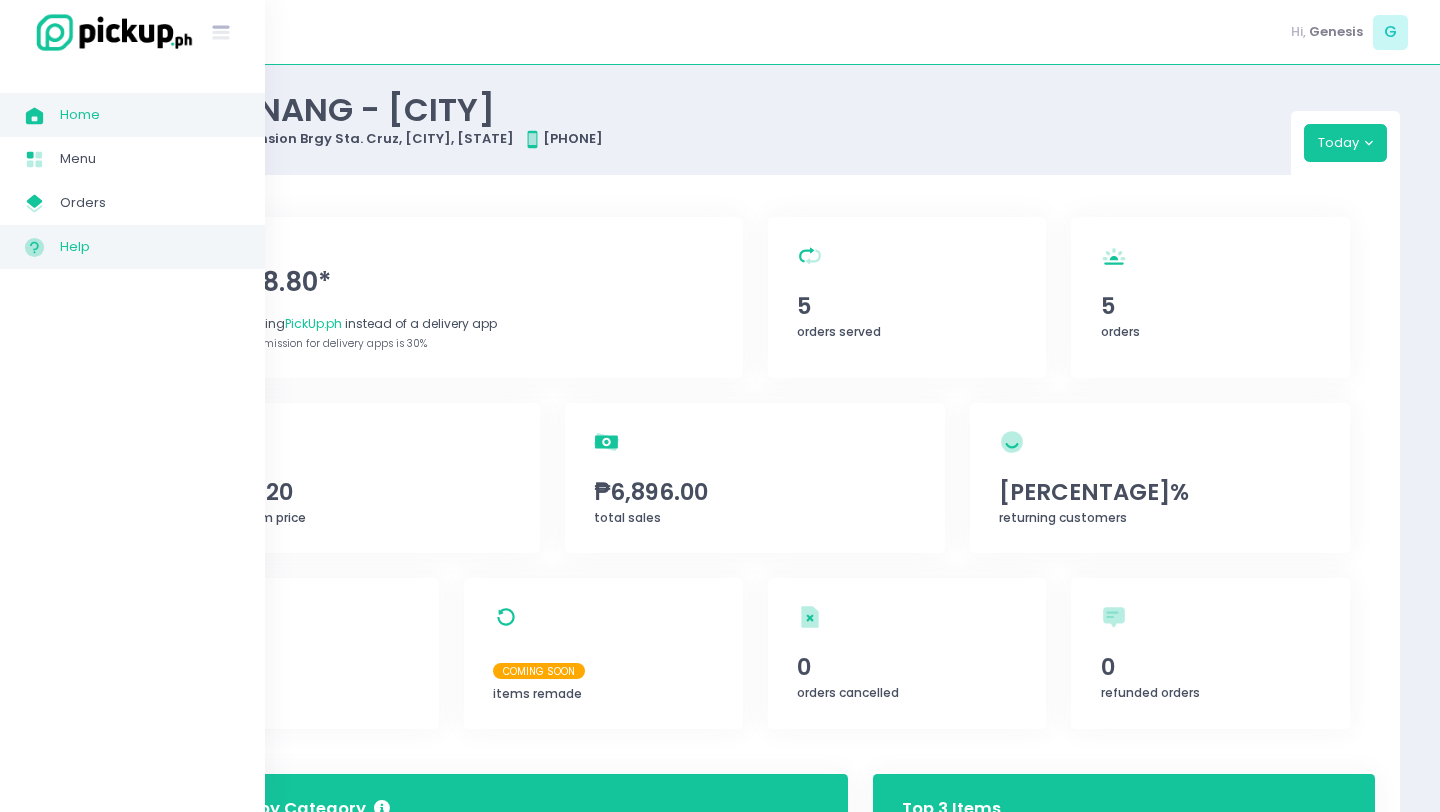click on "Help Created with Sketch." at bounding box center [42, 247] 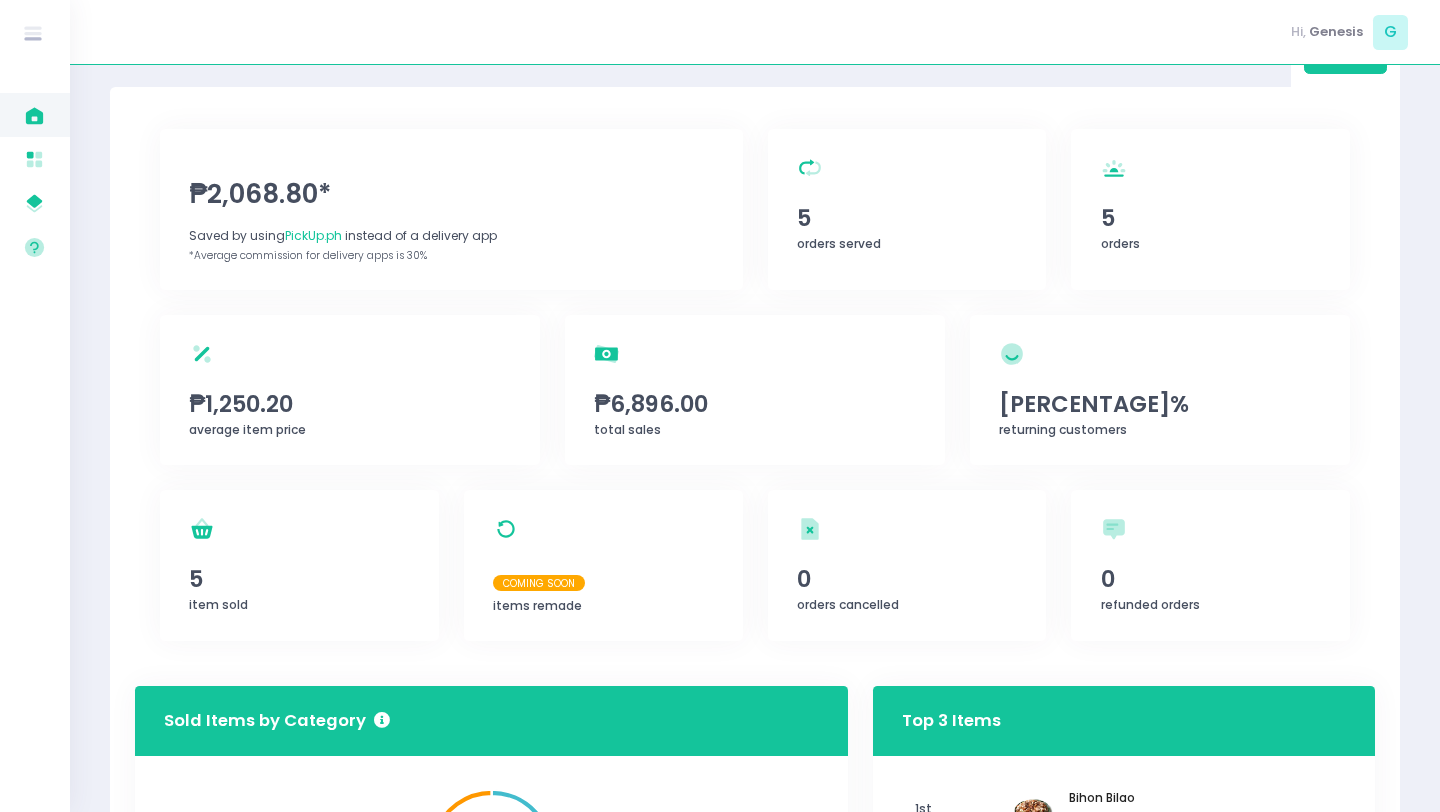 scroll, scrollTop: 0, scrollLeft: 0, axis: both 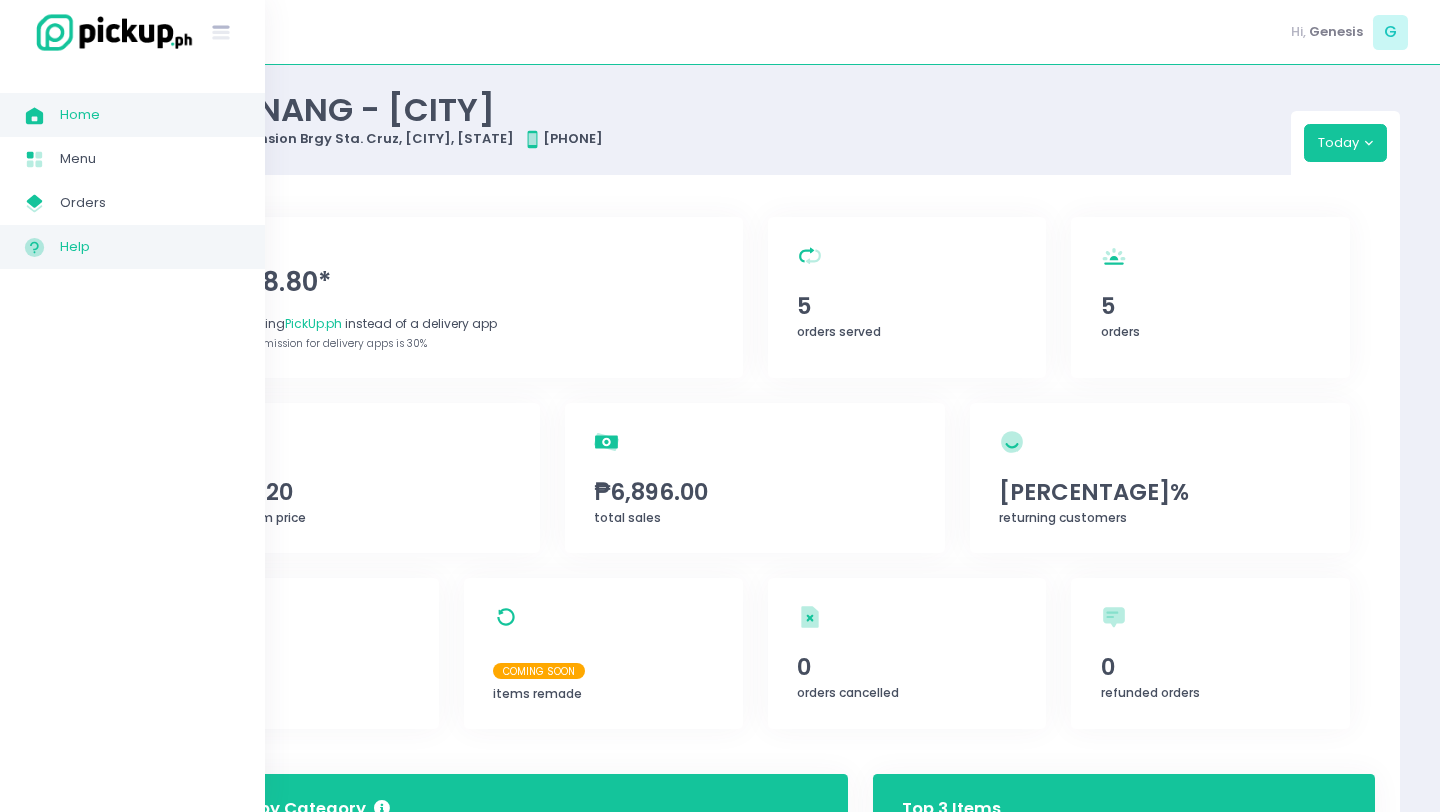 click on "Help" at bounding box center [150, 247] 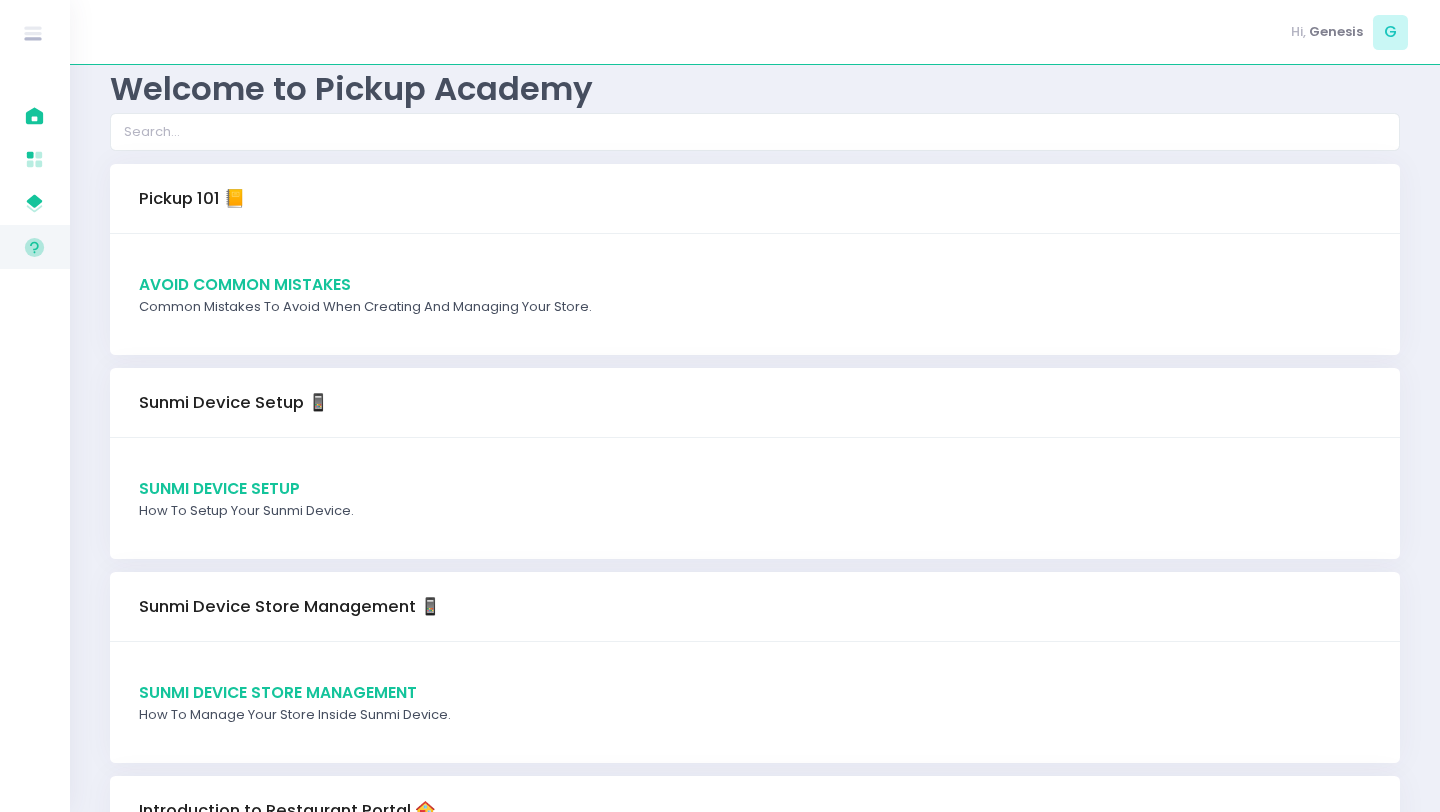 scroll, scrollTop: 0, scrollLeft: 0, axis: both 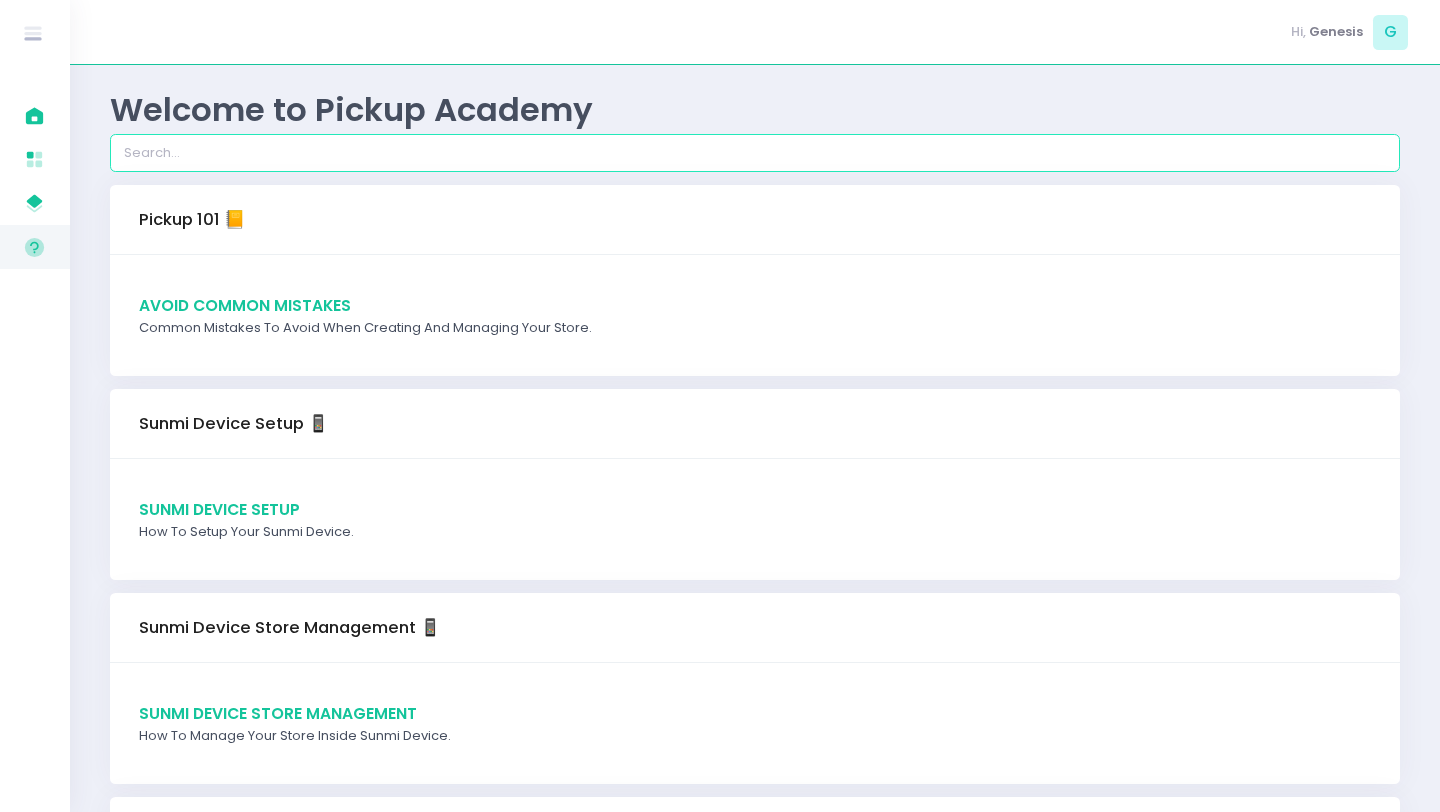 click at bounding box center [755, 153] 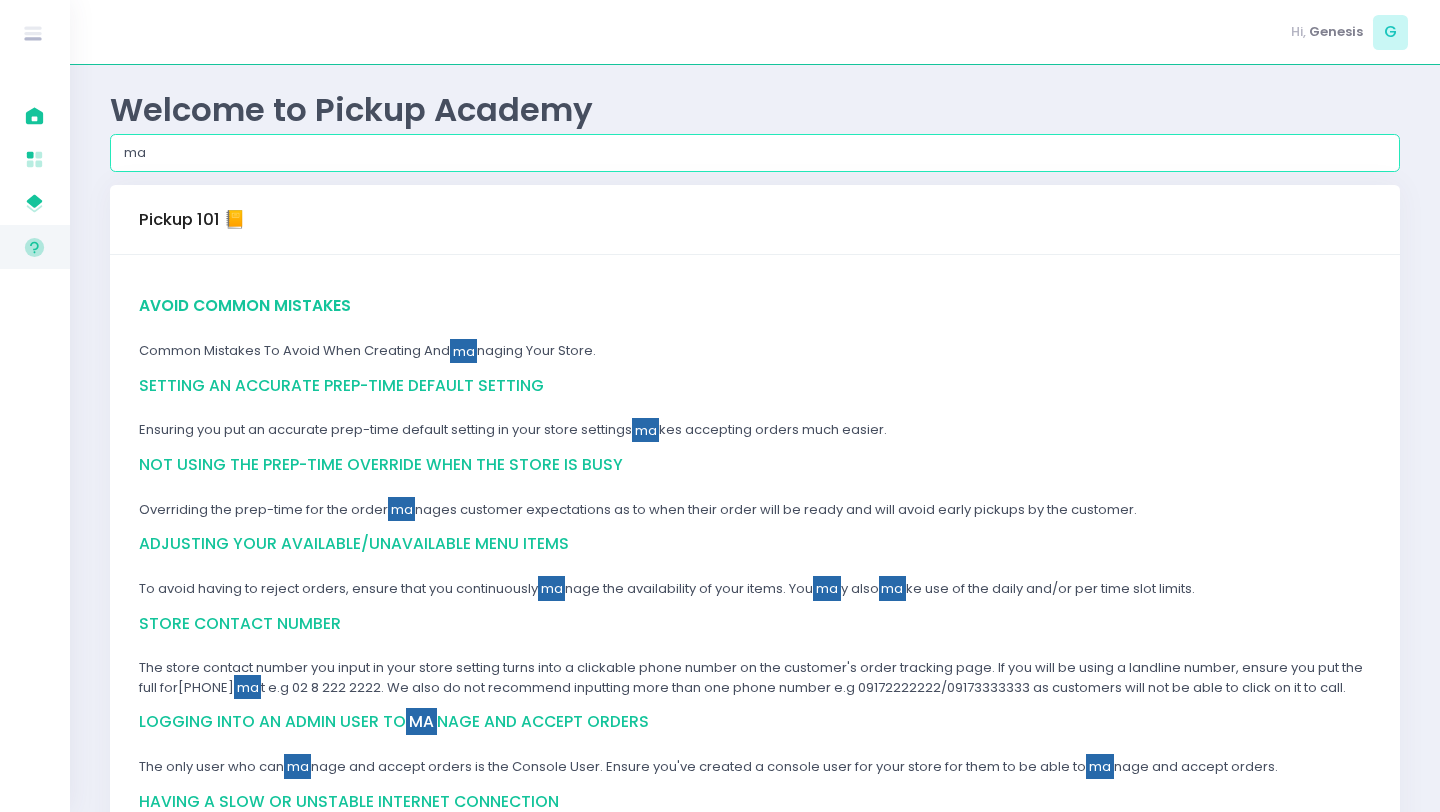 type on "m" 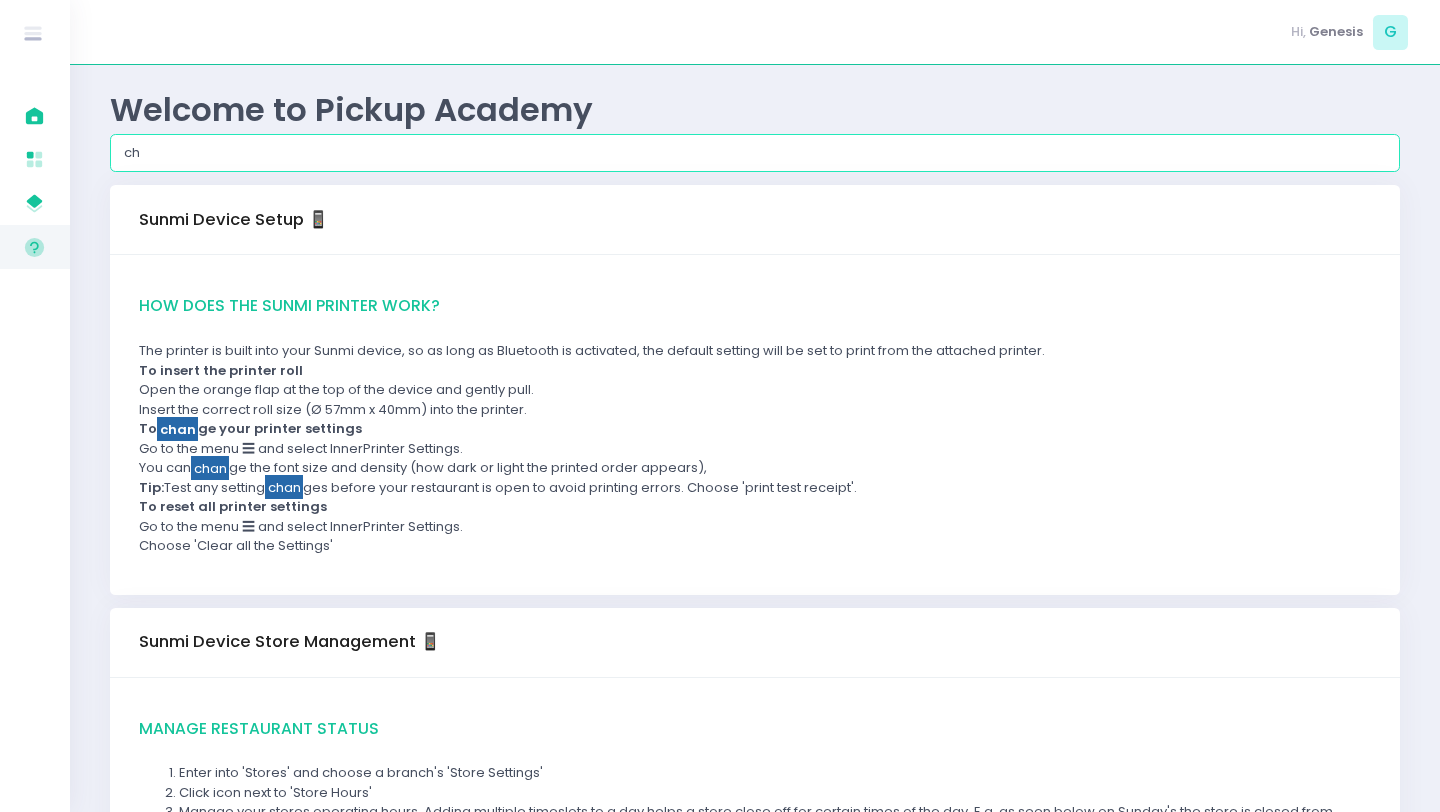 type on "c" 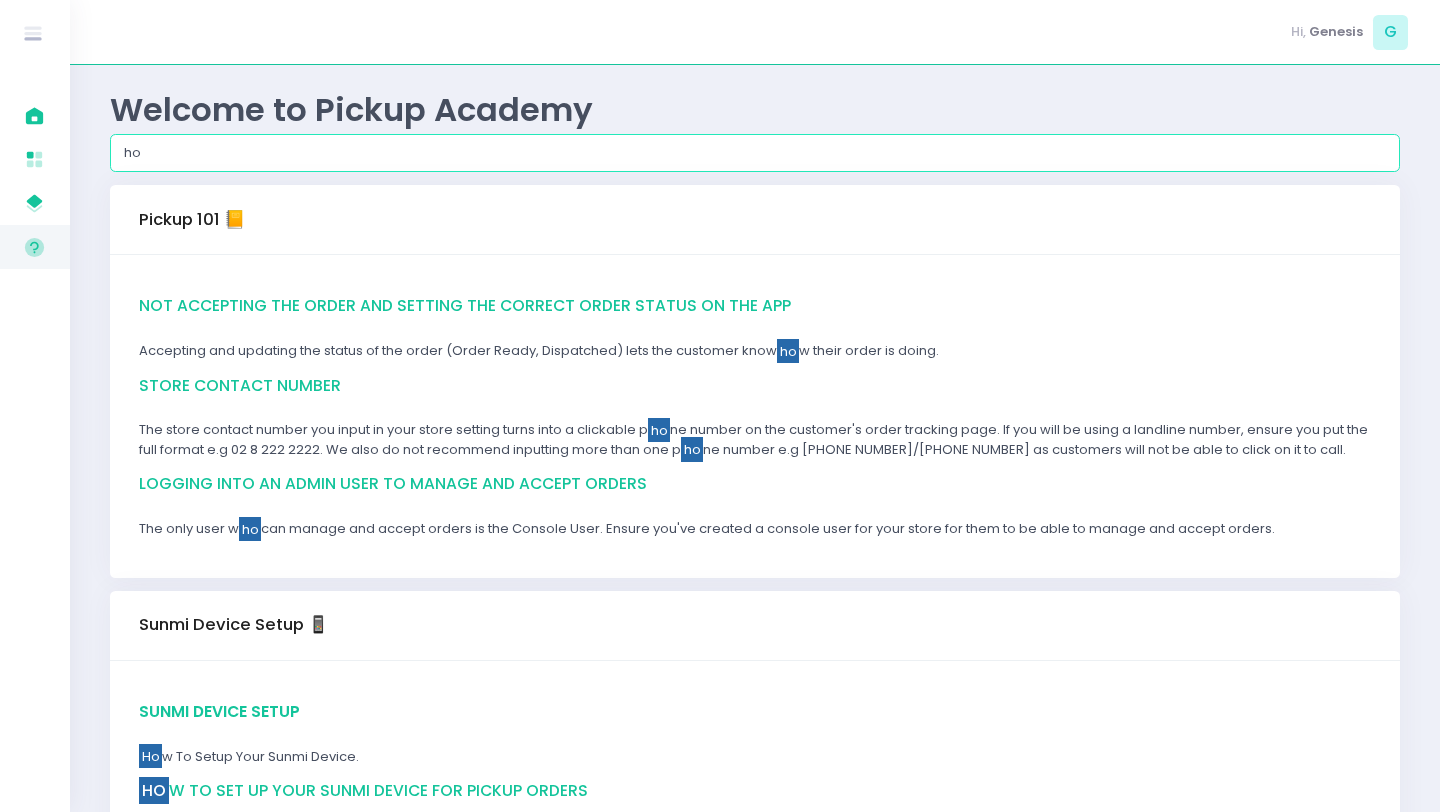 type on "h" 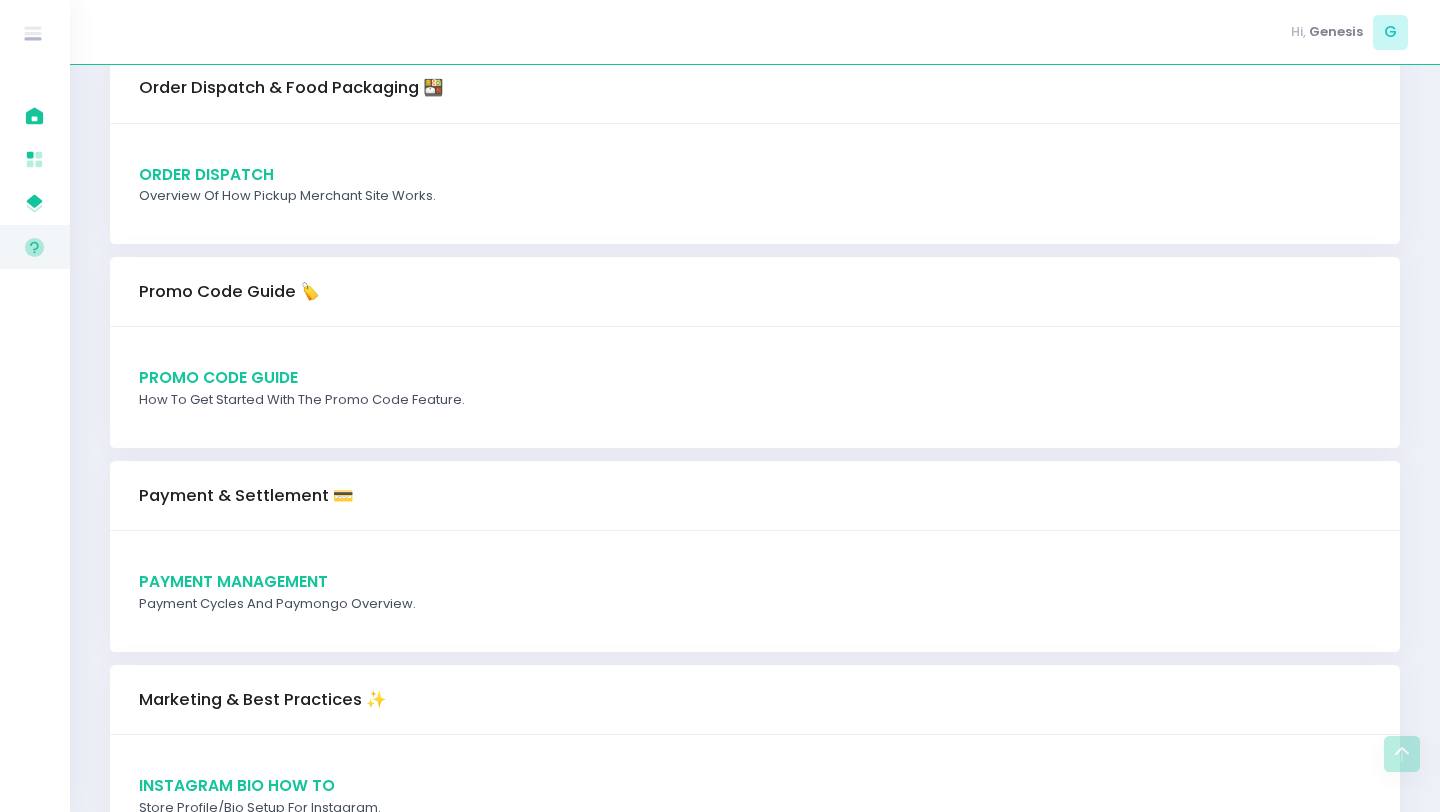 scroll, scrollTop: 1768, scrollLeft: 0, axis: vertical 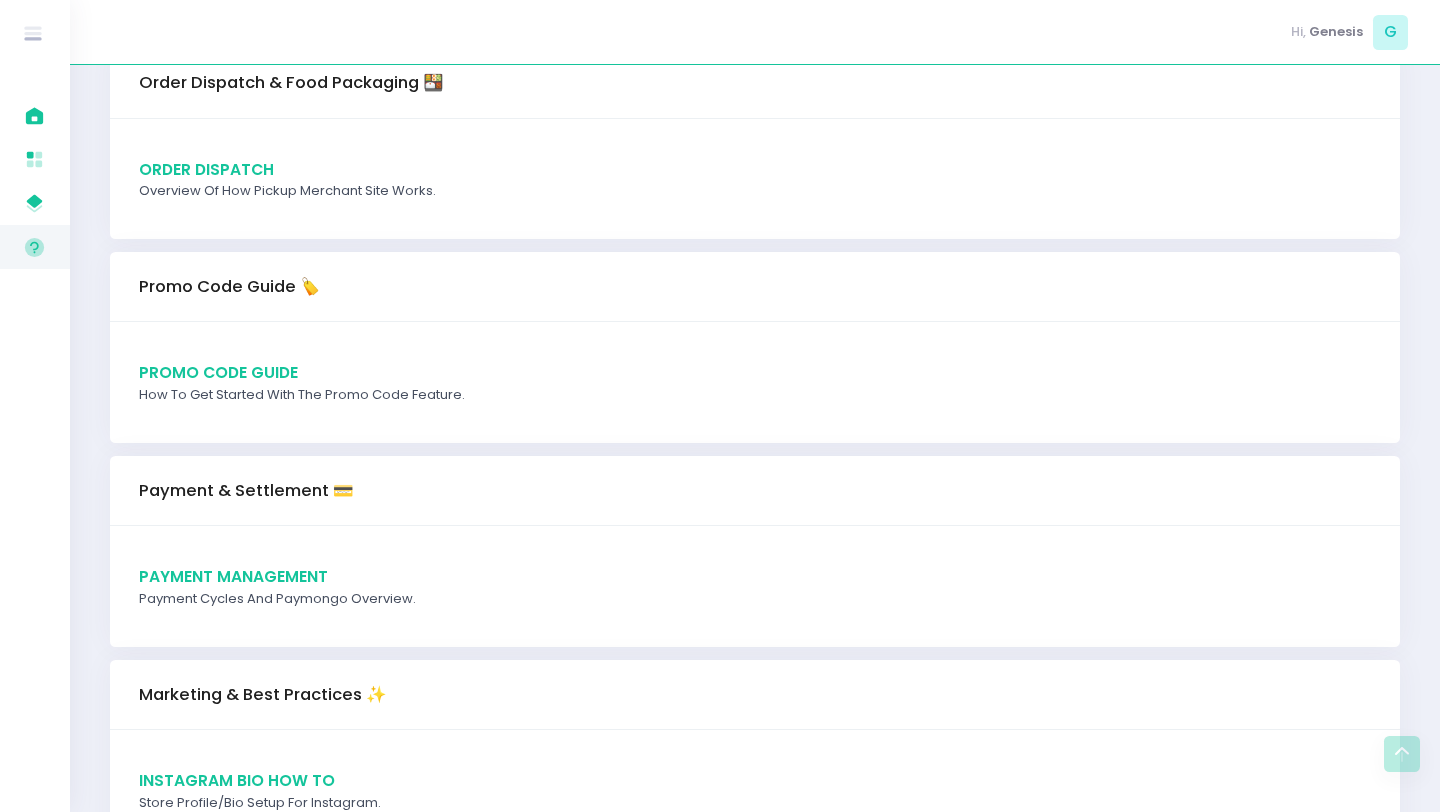 type 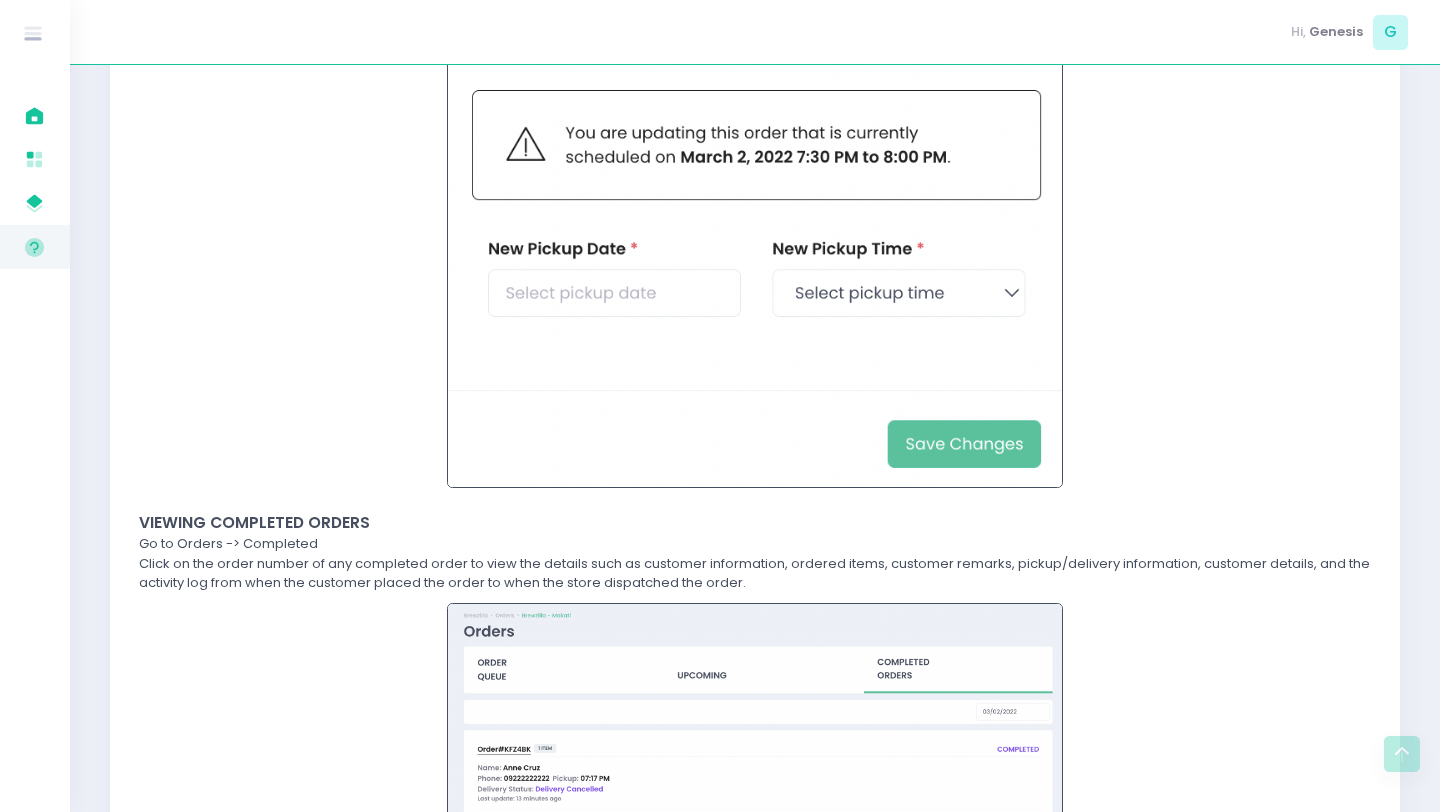 scroll, scrollTop: 4524, scrollLeft: 0, axis: vertical 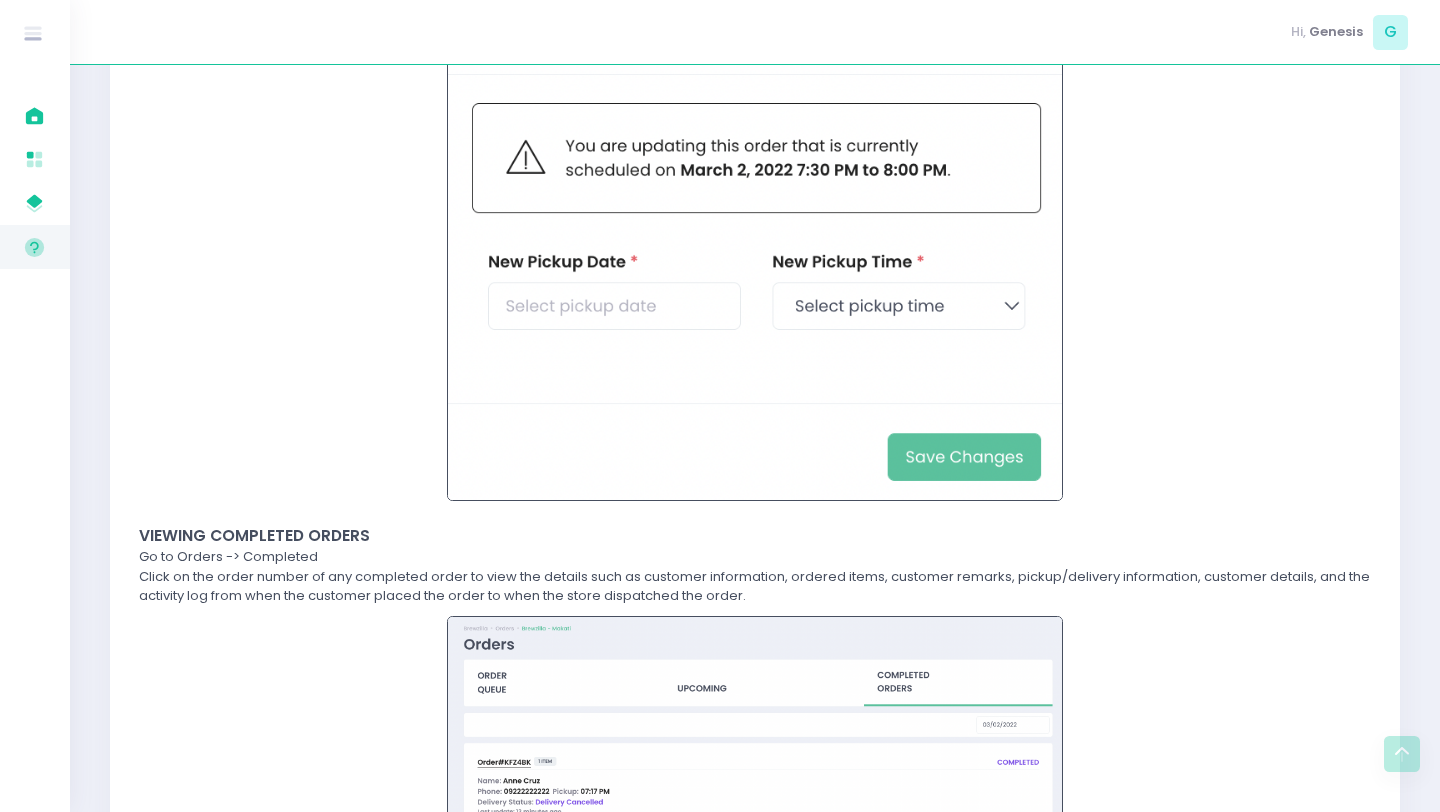 click at bounding box center [755, 246] 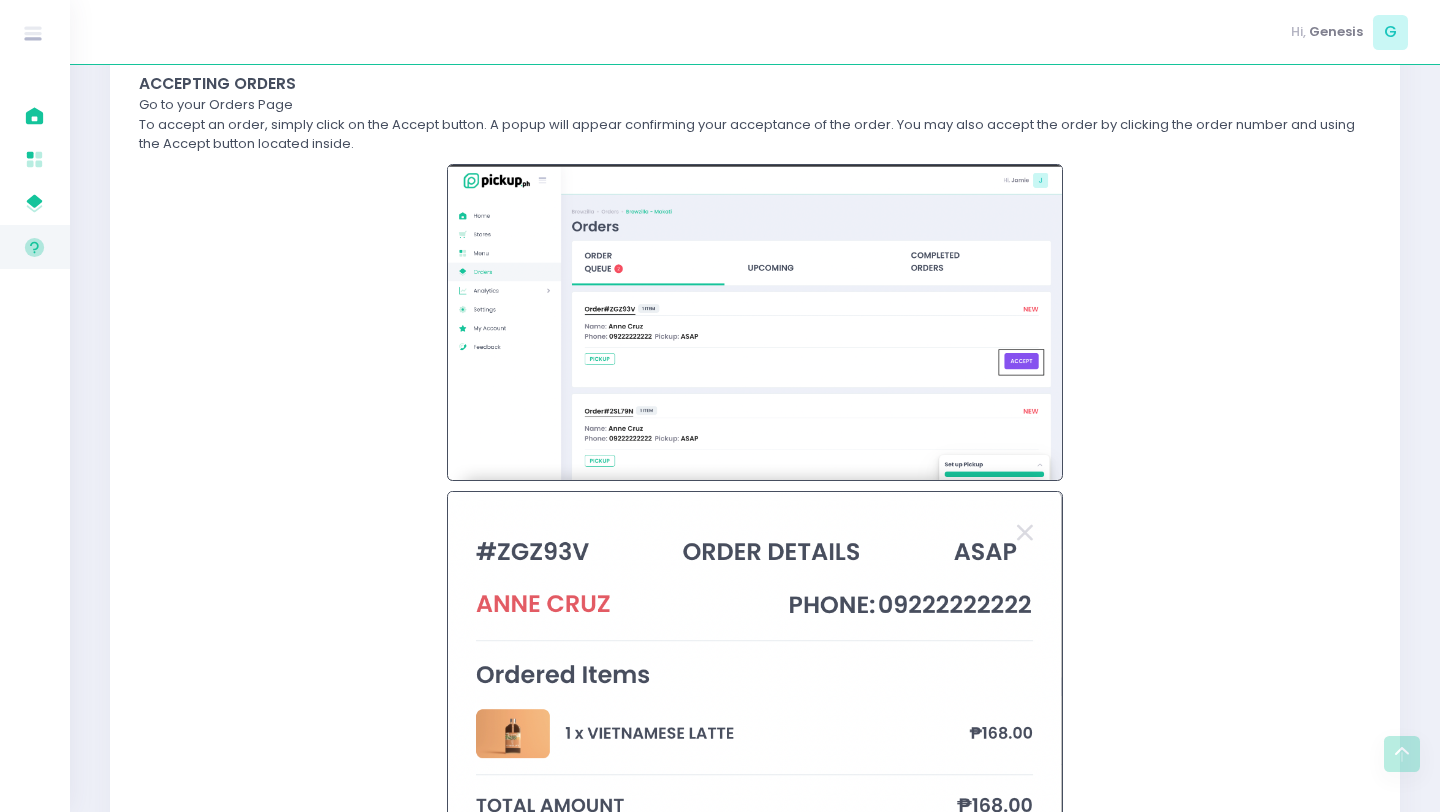 scroll, scrollTop: 0, scrollLeft: 0, axis: both 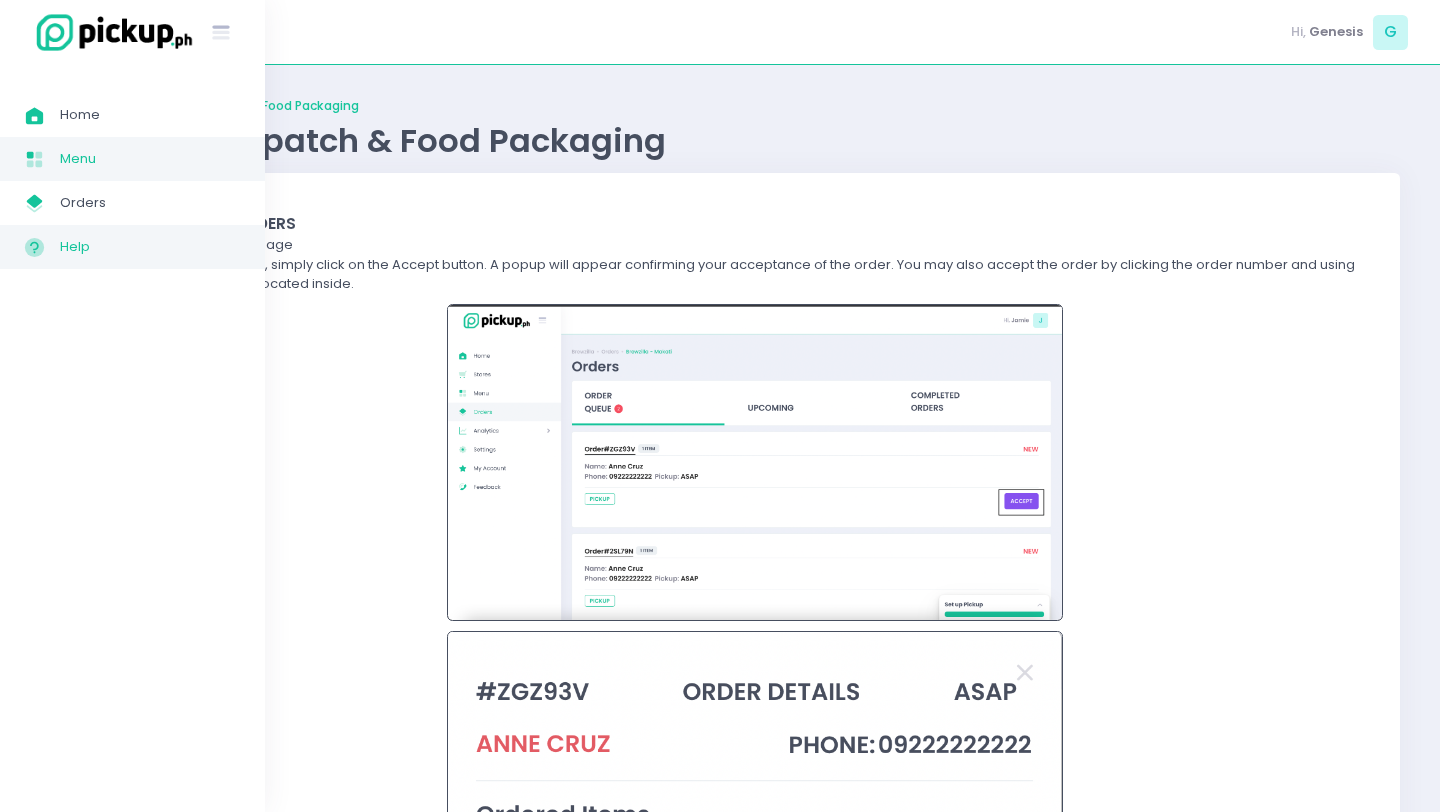 click on "Menu" at bounding box center (150, 159) 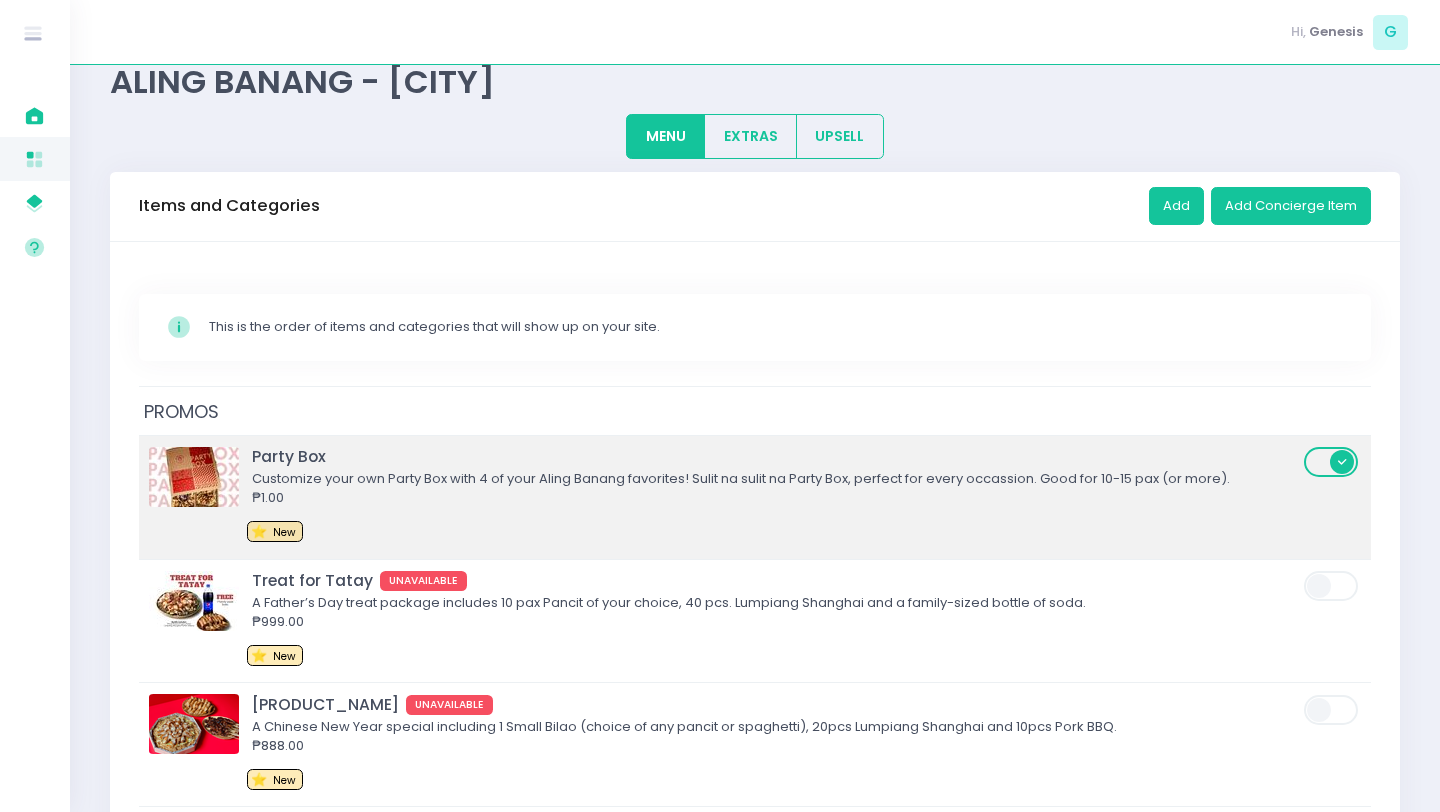scroll, scrollTop: 0, scrollLeft: 0, axis: both 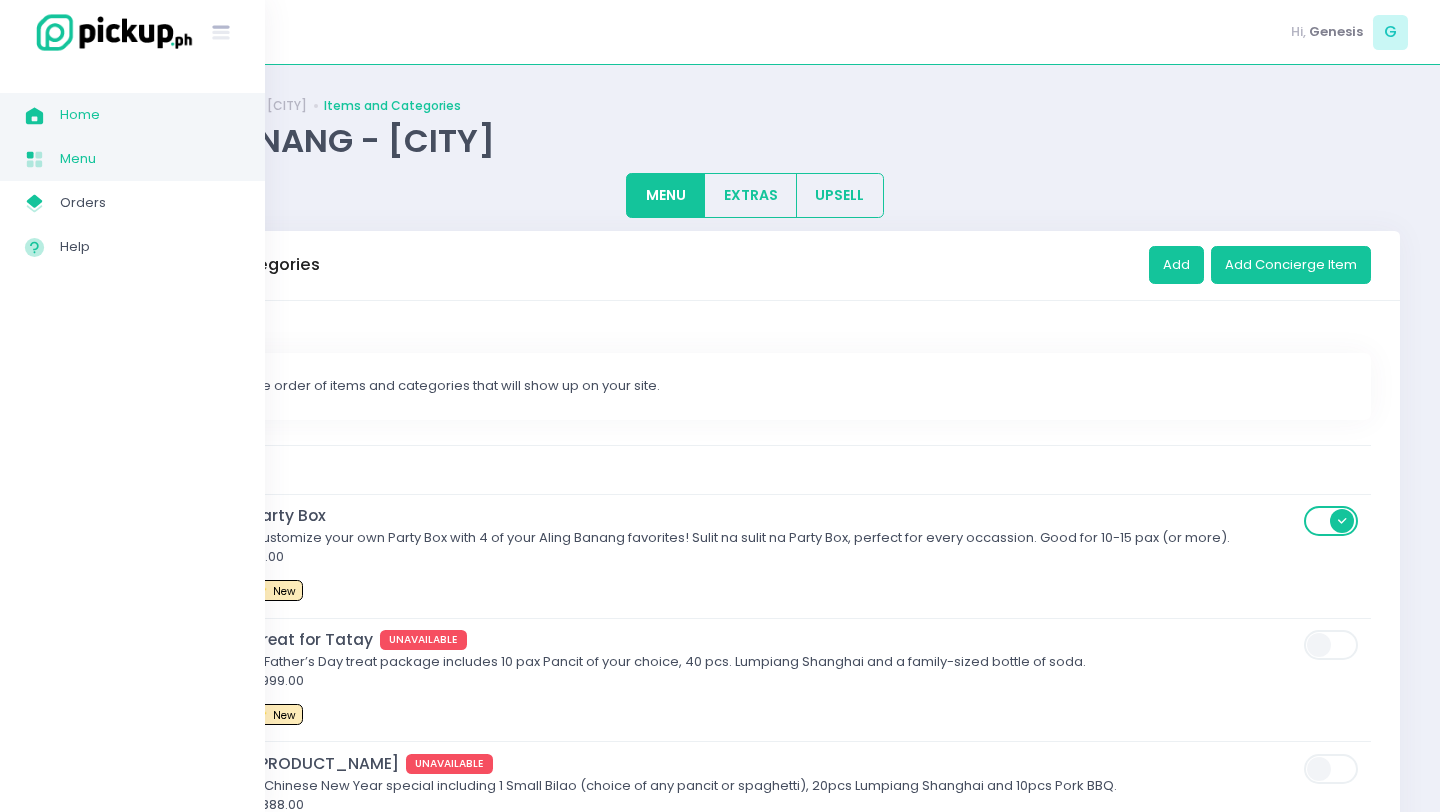 click on "Home" at bounding box center (150, 115) 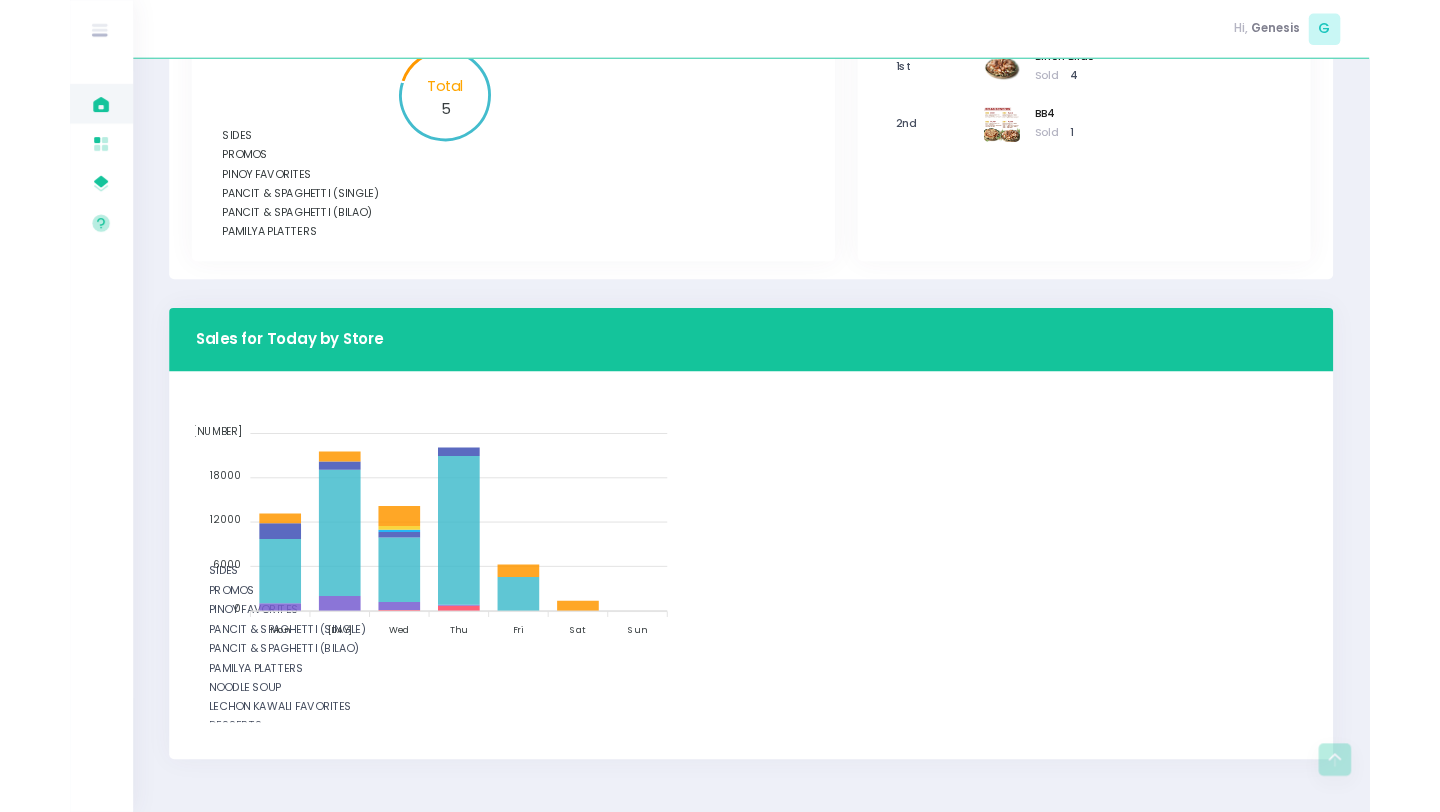 scroll, scrollTop: 822, scrollLeft: 0, axis: vertical 